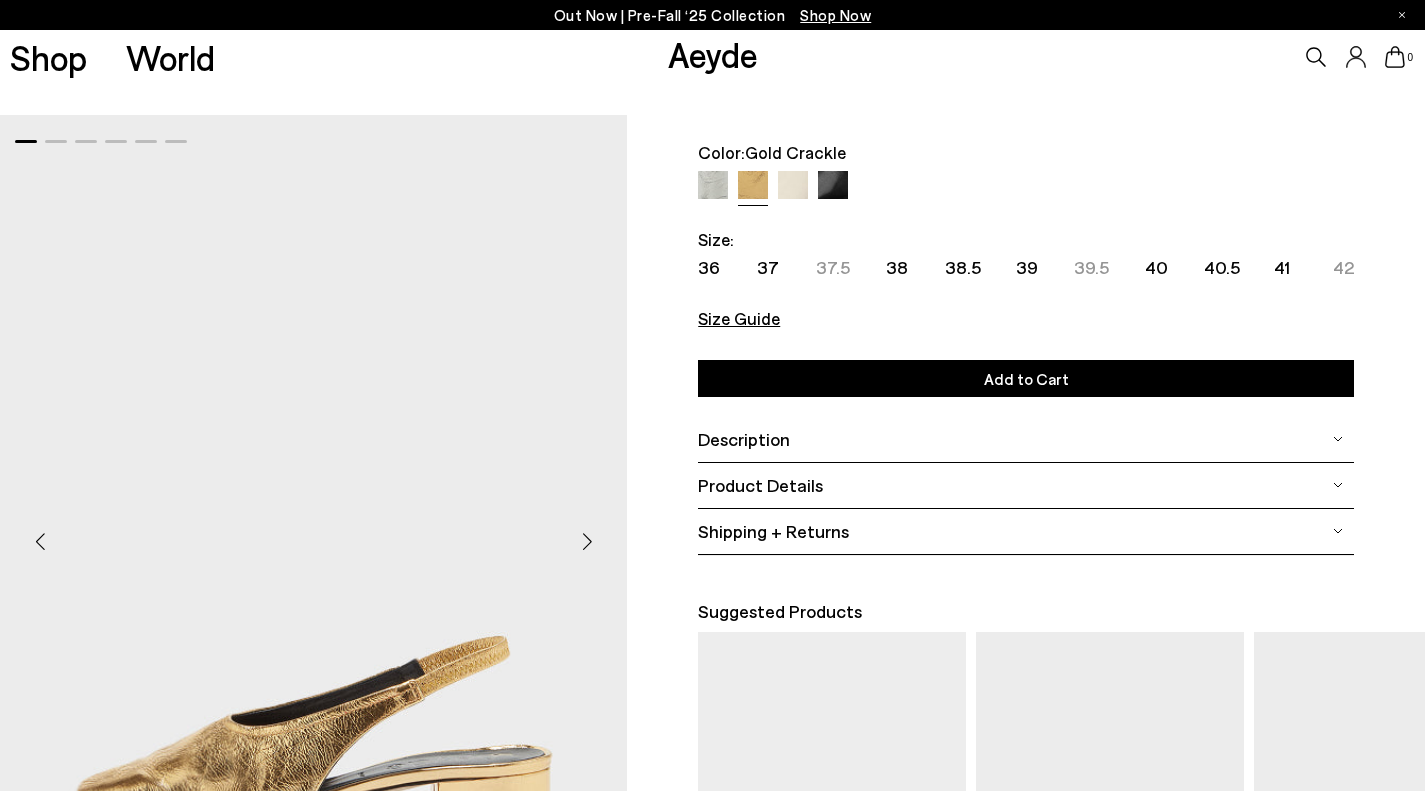 scroll, scrollTop: 68, scrollLeft: 0, axis: vertical 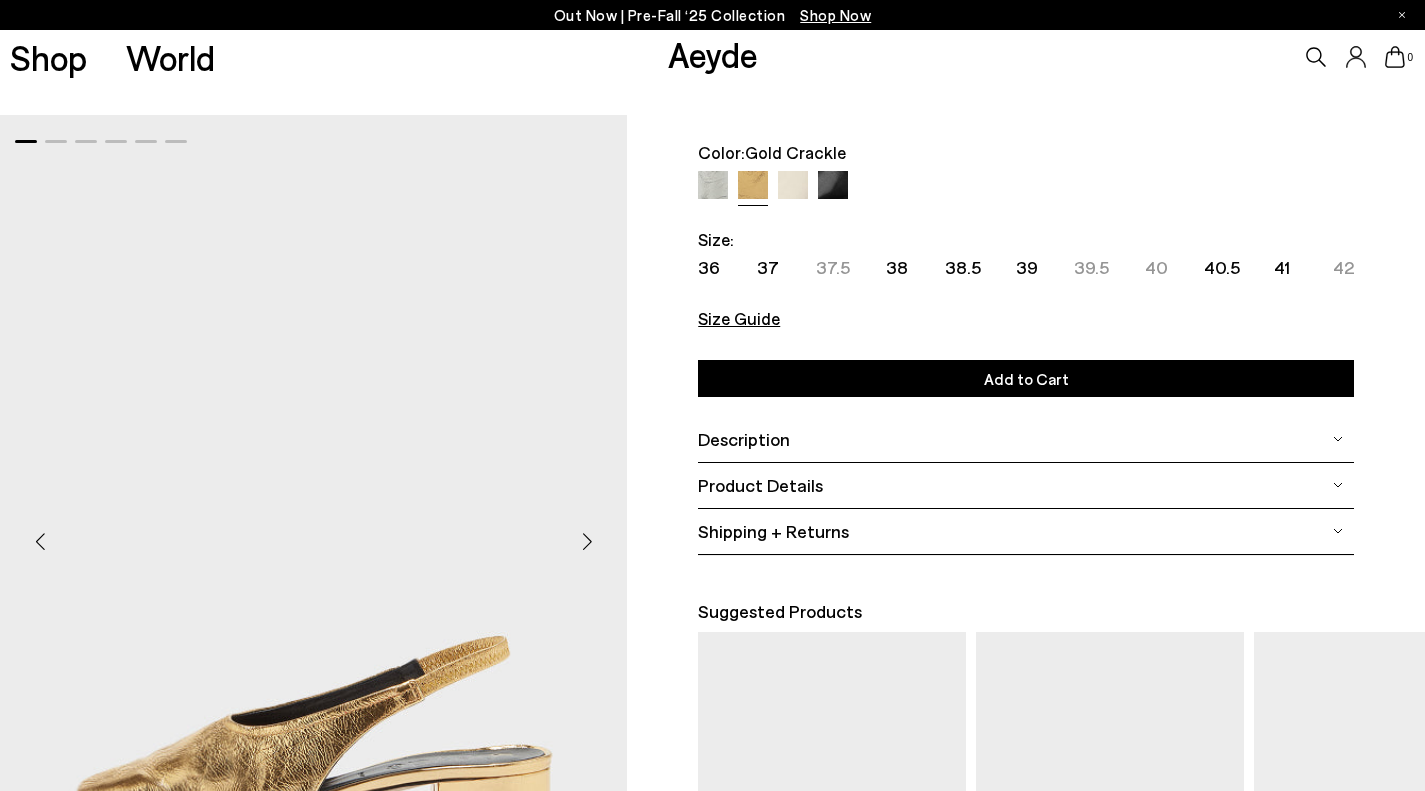 click on "42" at bounding box center (1343, 267) 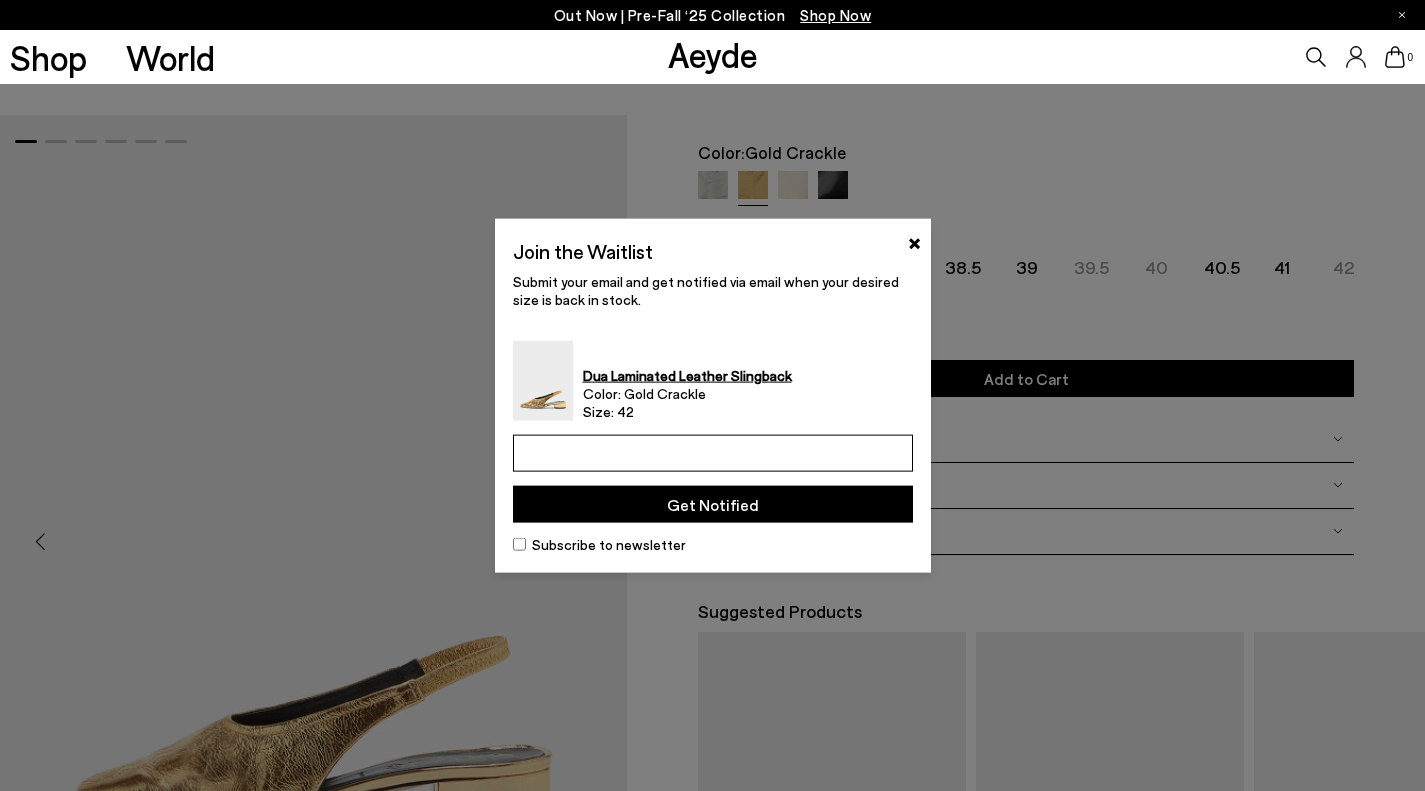 click at bounding box center [713, 453] 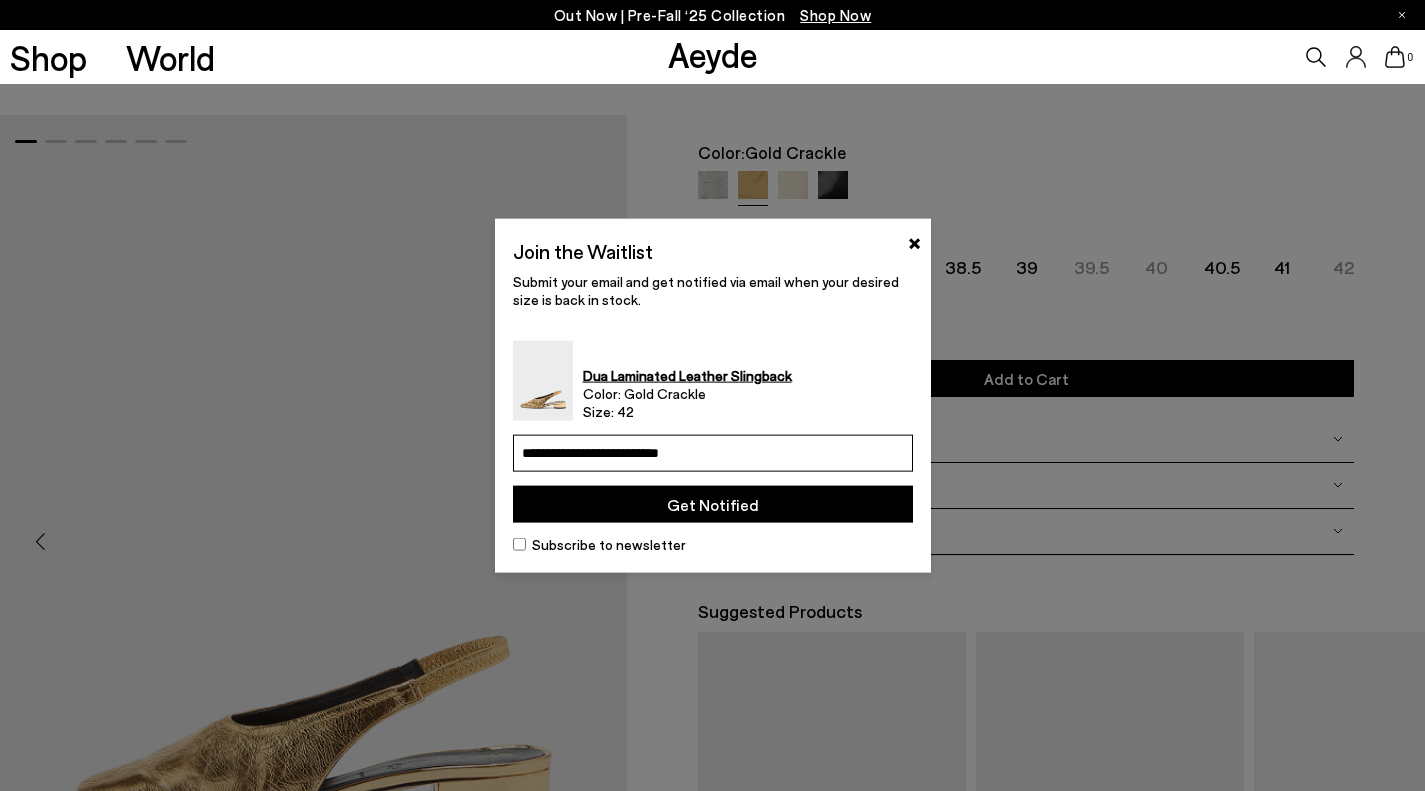 click on "Get Notified" at bounding box center [713, 504] 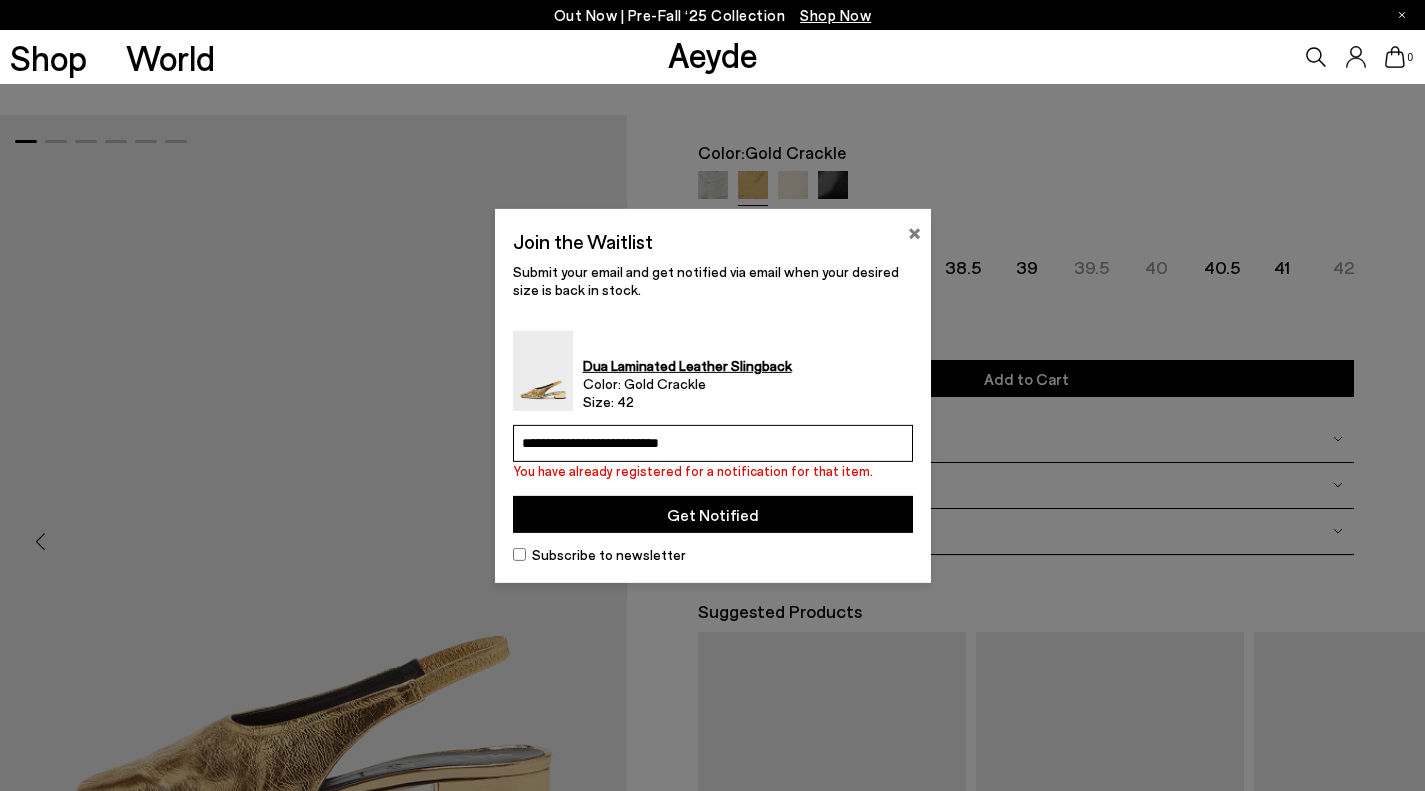 click on "×" at bounding box center (914, 230) 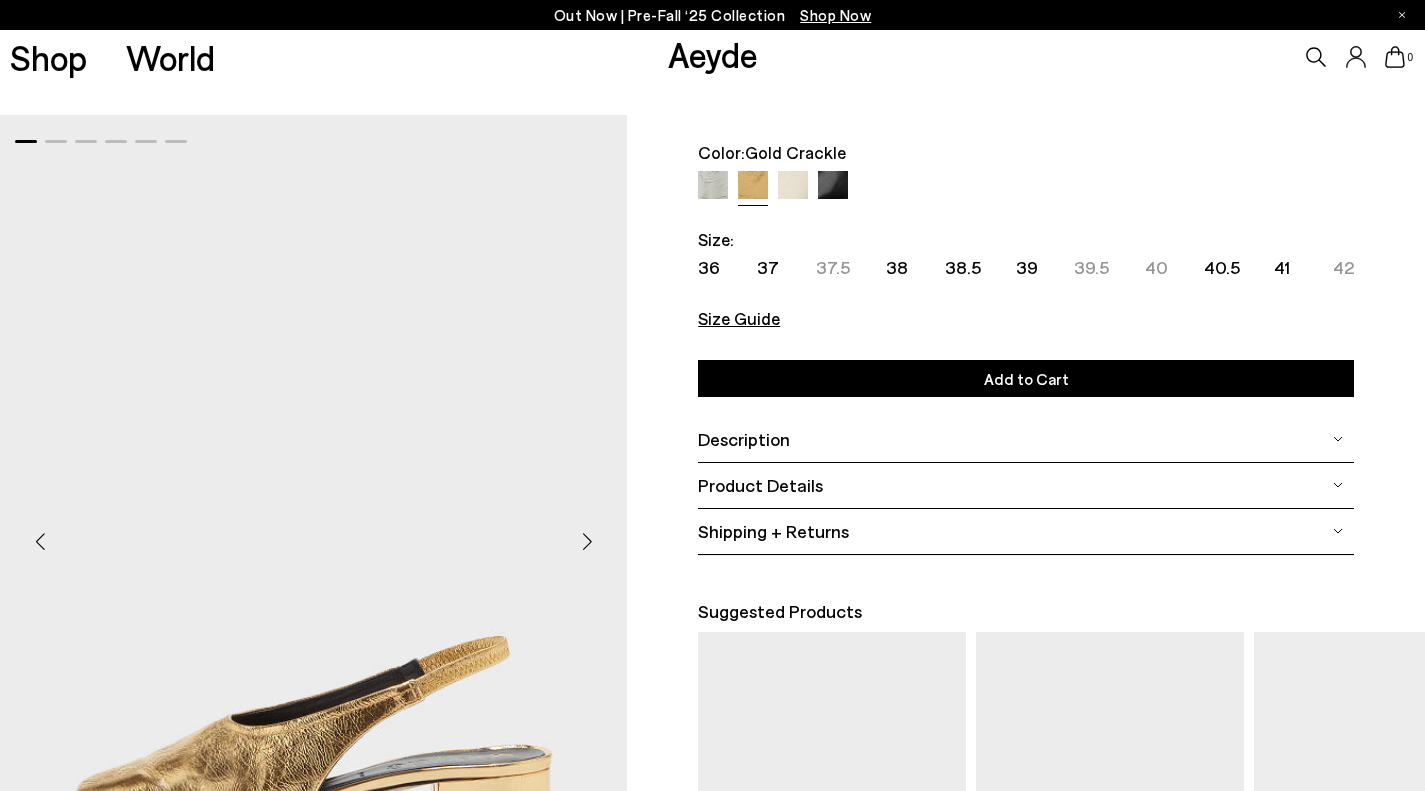 click at bounding box center (587, 541) 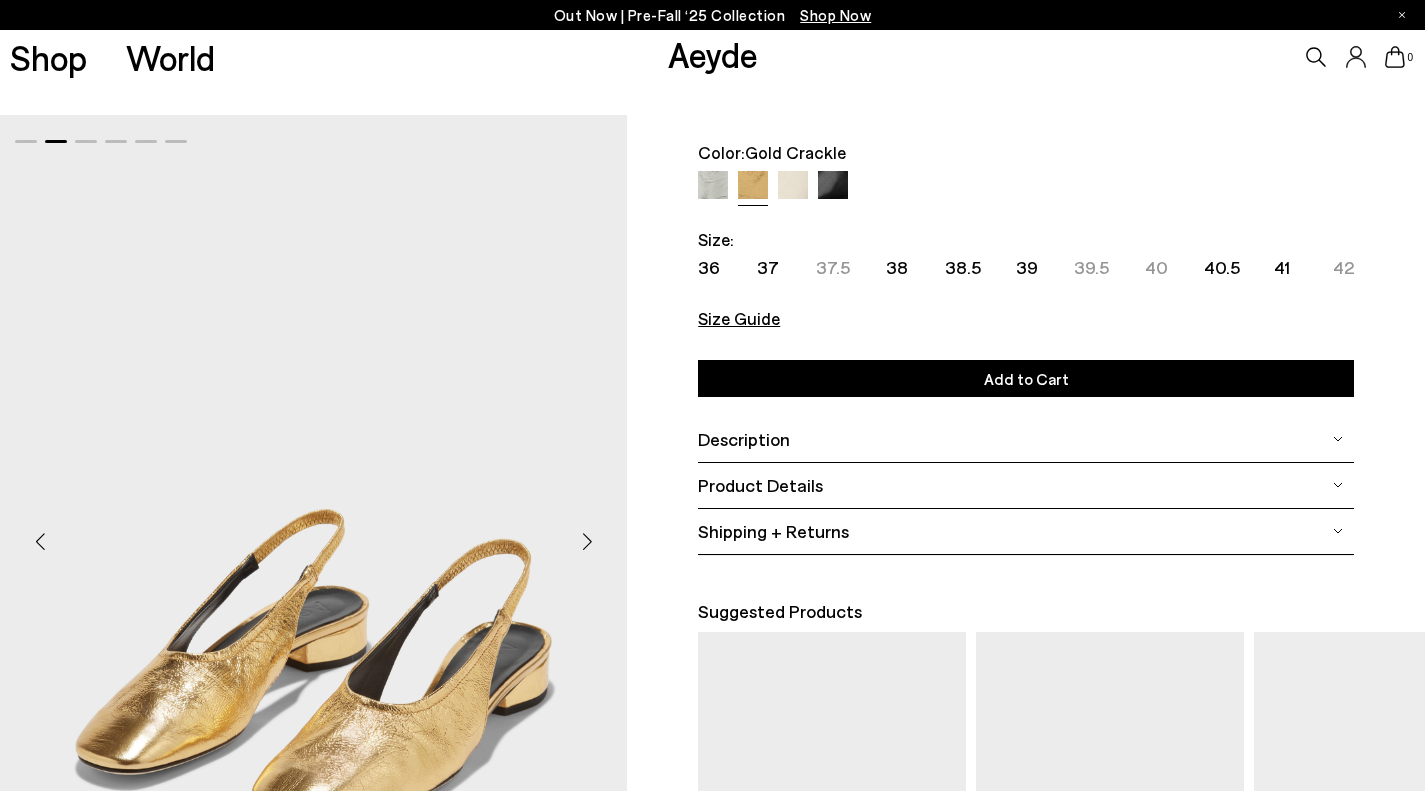 click at bounding box center [587, 541] 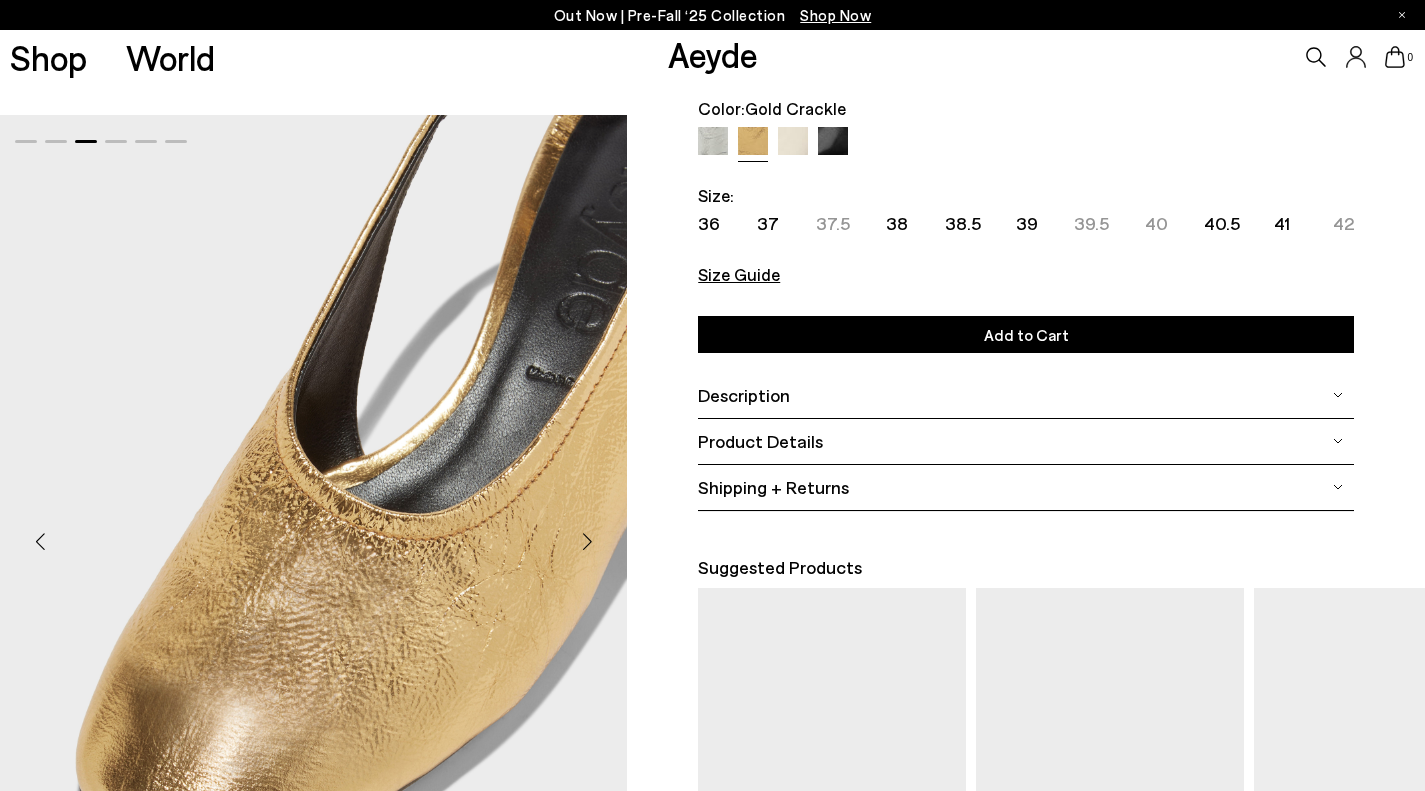 scroll, scrollTop: 113, scrollLeft: 0, axis: vertical 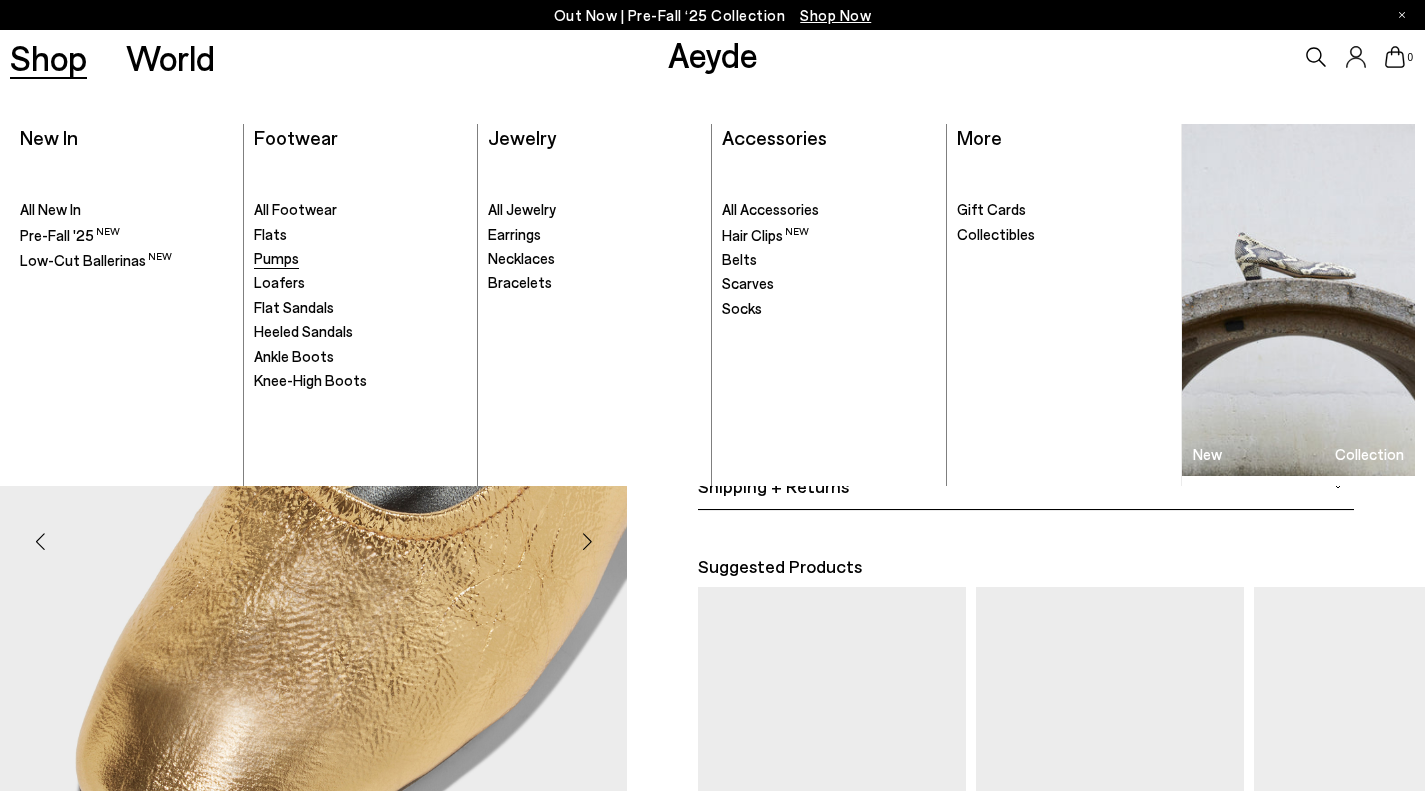 click on "Pumps" at bounding box center (276, 258) 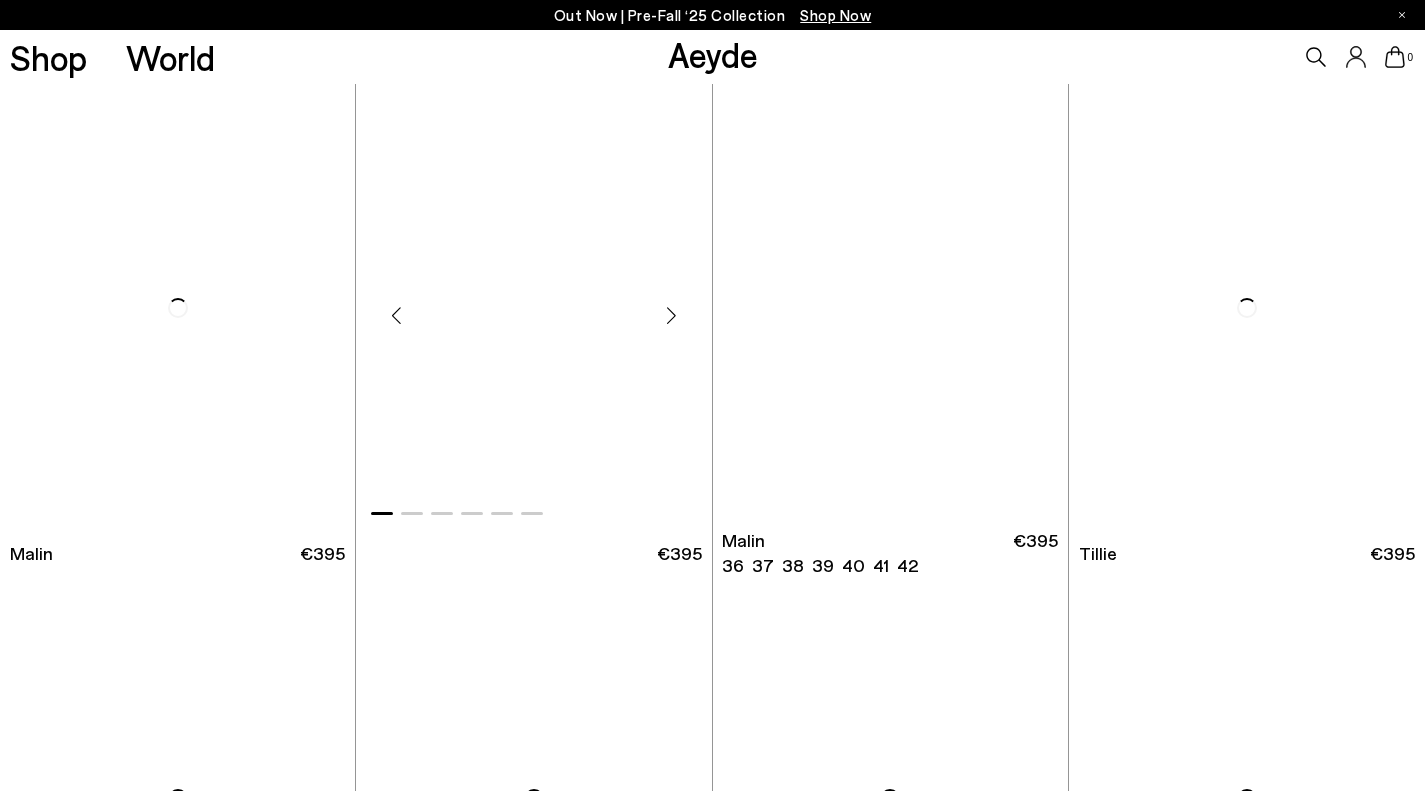 scroll, scrollTop: 0, scrollLeft: 0, axis: both 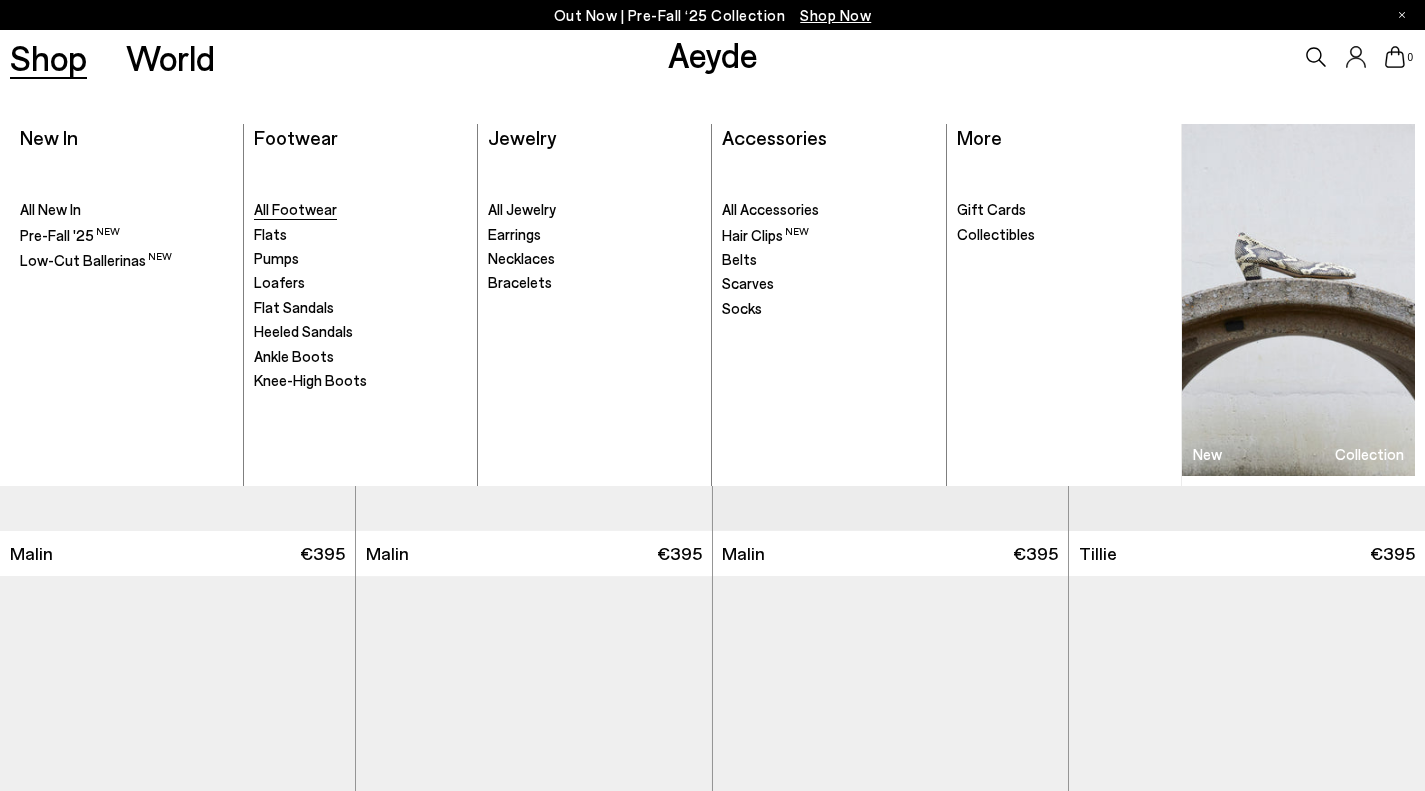 click on "All Footwear" at bounding box center [295, 209] 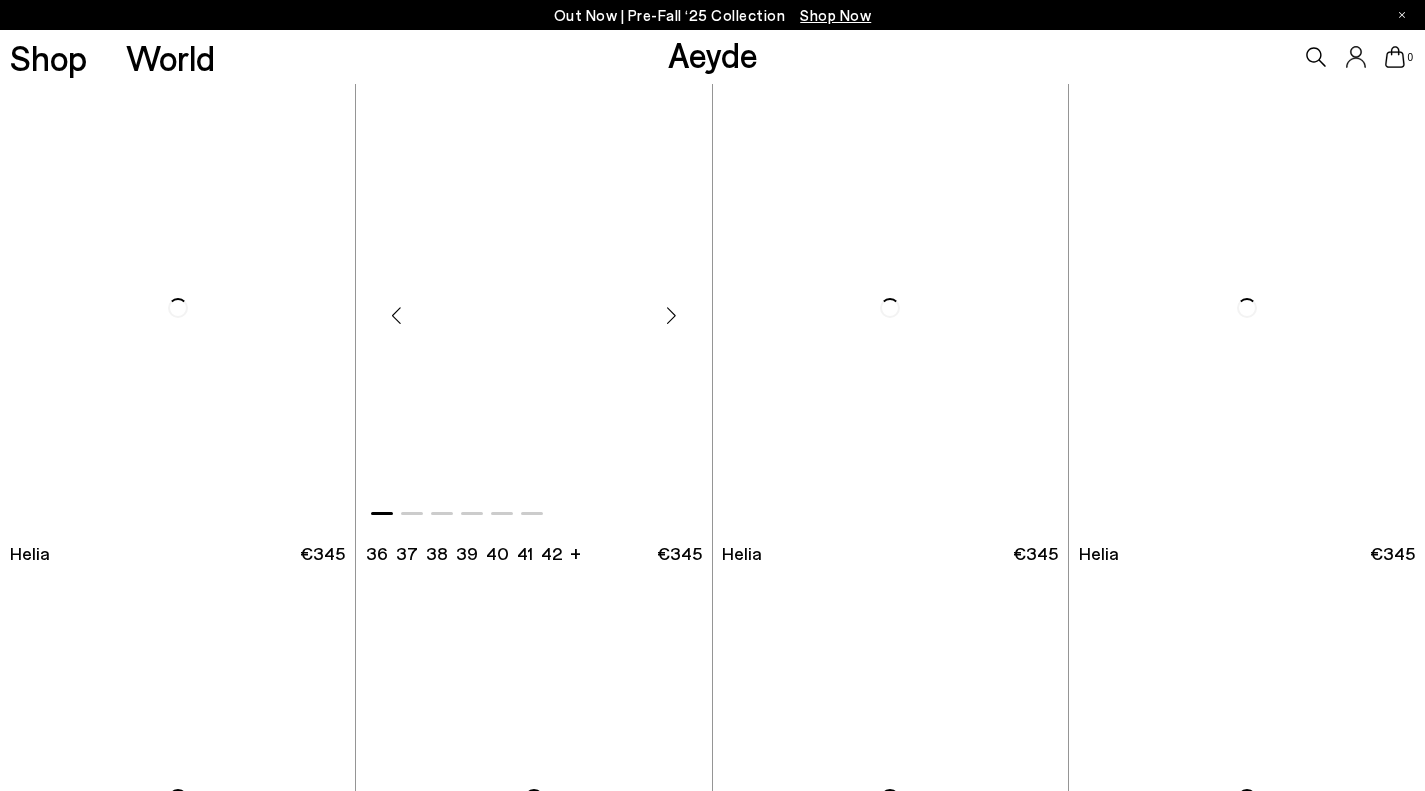 scroll, scrollTop: 0, scrollLeft: 0, axis: both 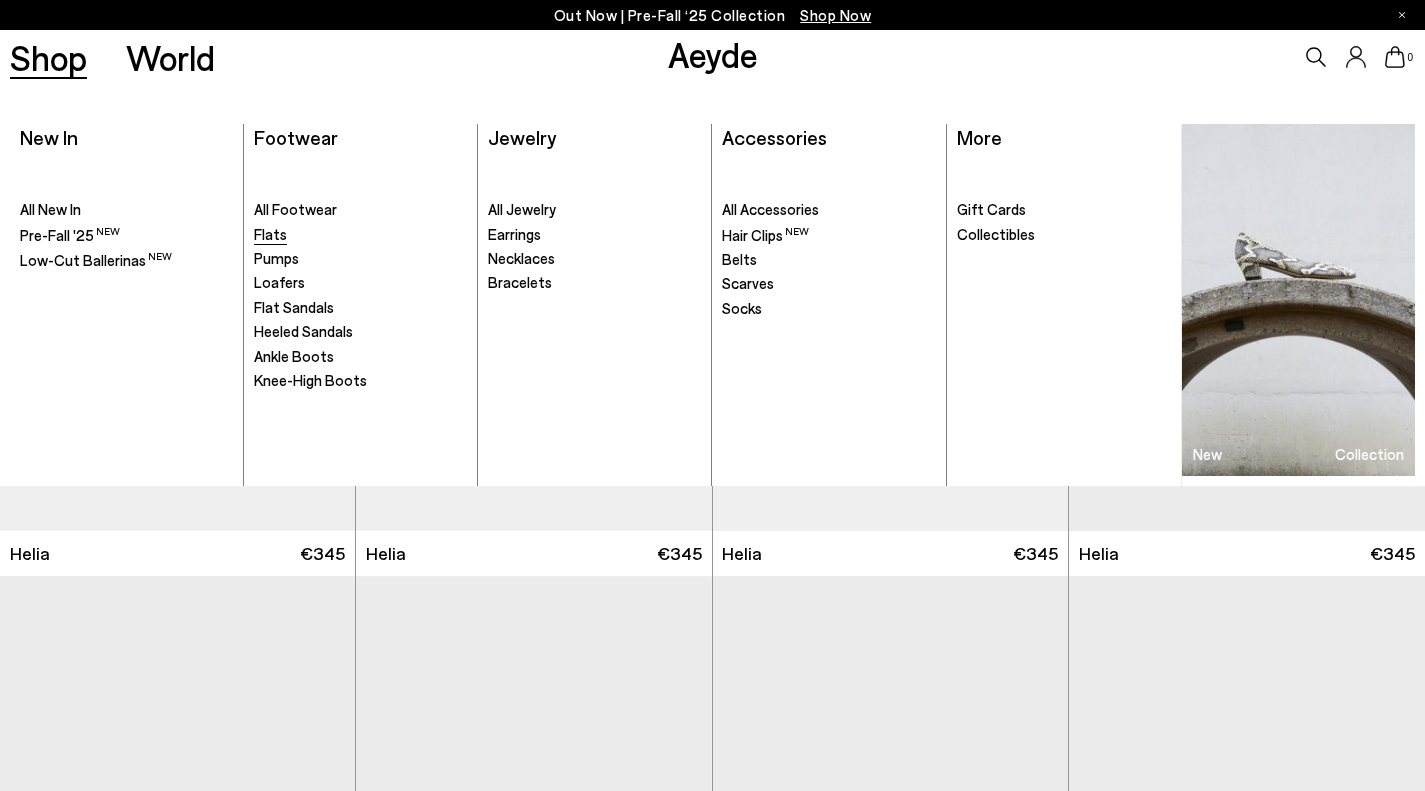 click on "Flats" at bounding box center (270, 234) 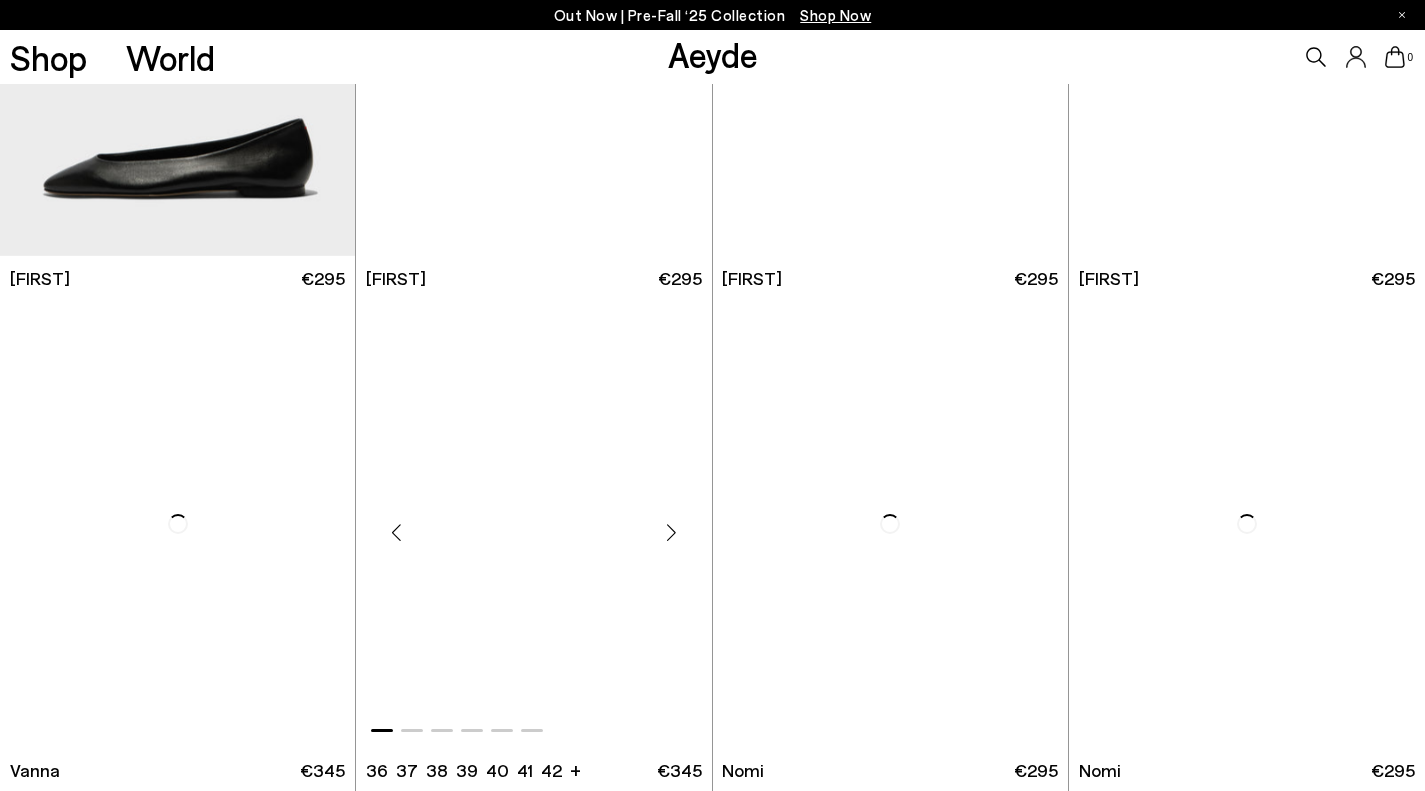 scroll, scrollTop: 291, scrollLeft: 0, axis: vertical 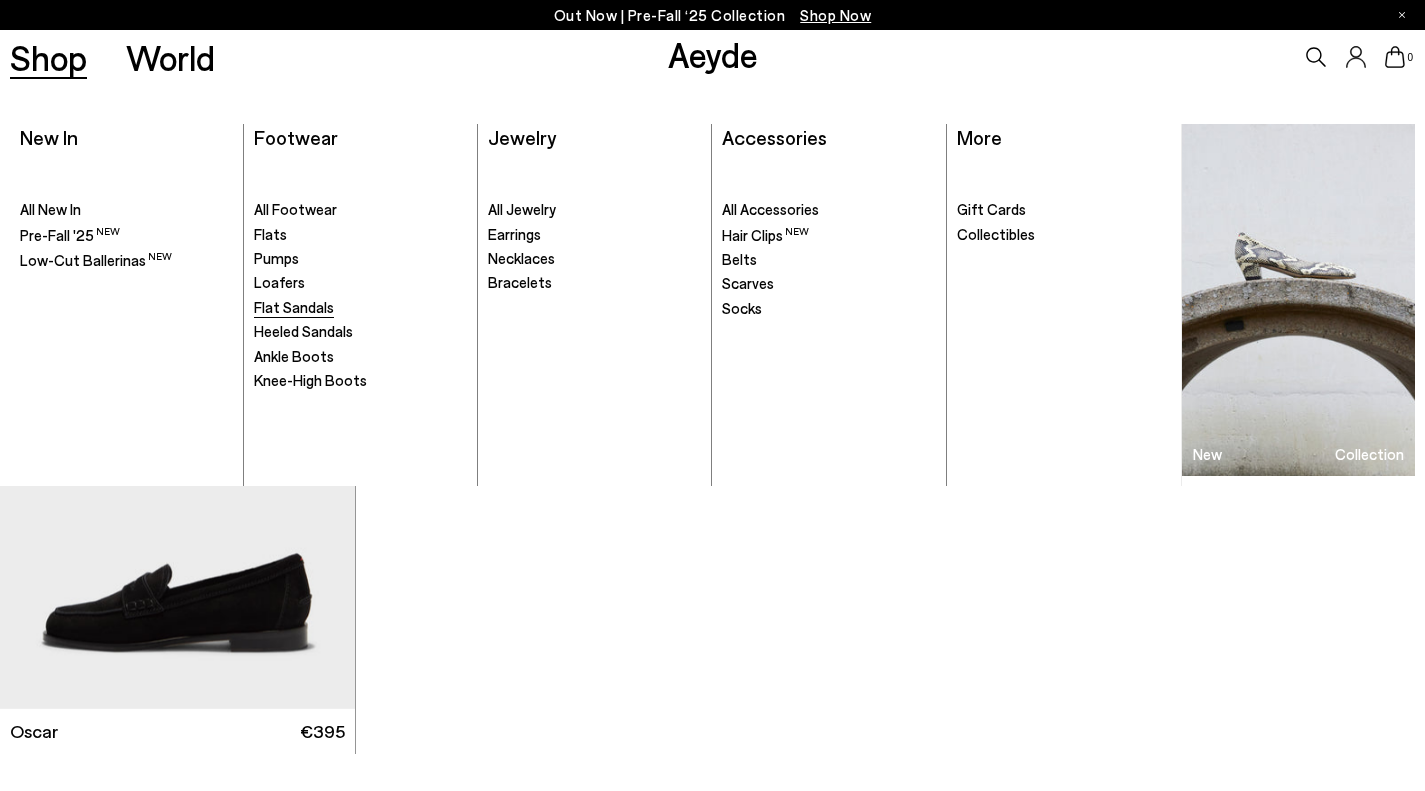 click on "Flat Sandals" at bounding box center [294, 307] 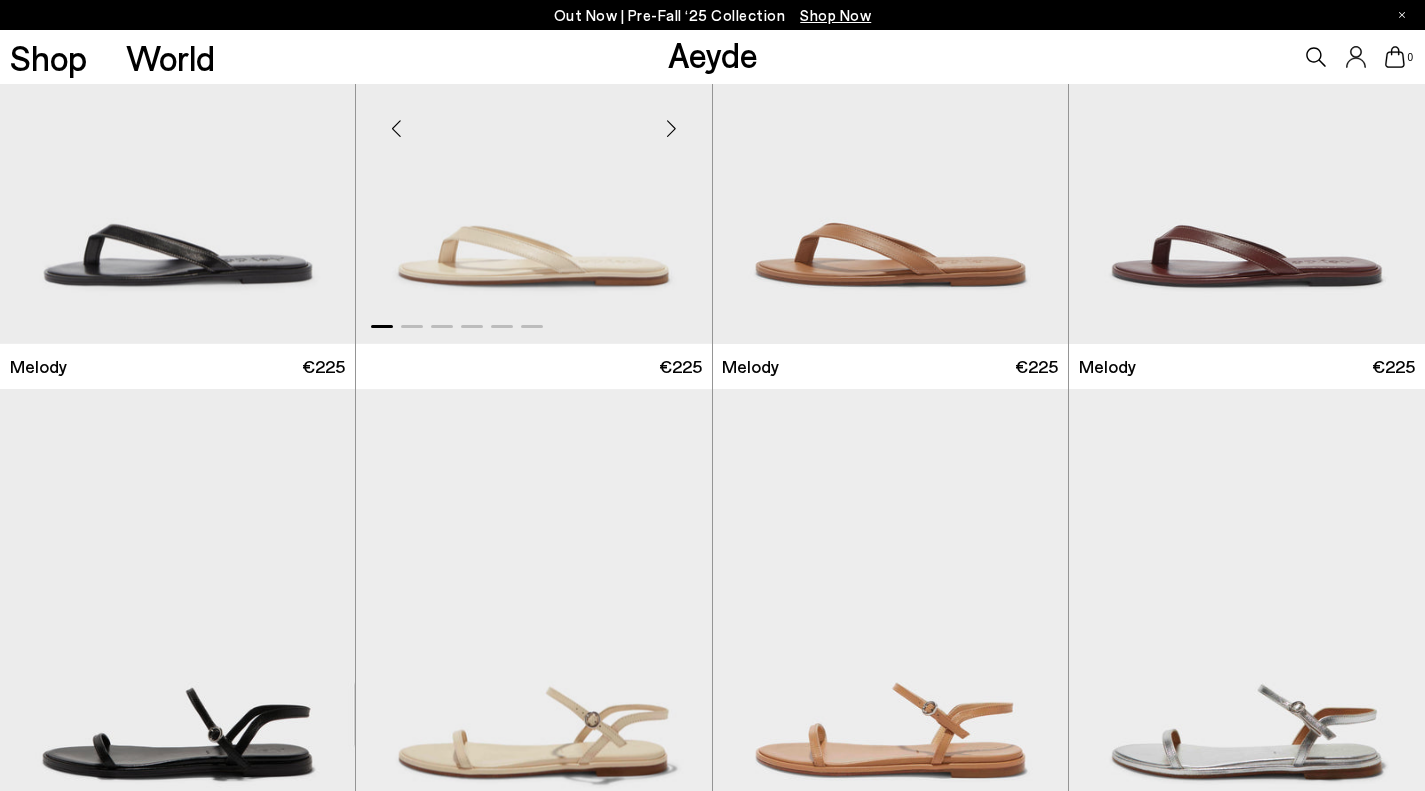 scroll, scrollTop: 0, scrollLeft: 0, axis: both 